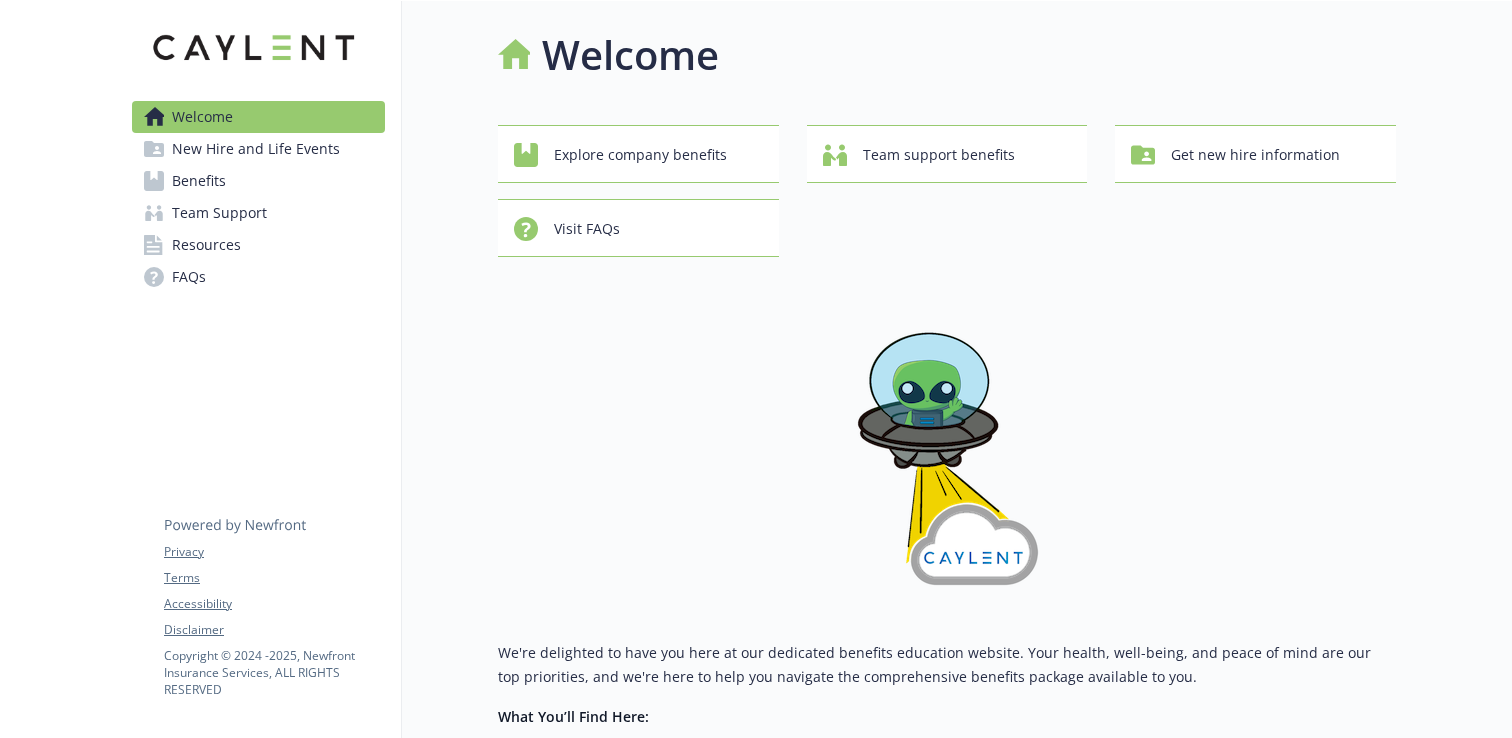scroll, scrollTop: 0, scrollLeft: 0, axis: both 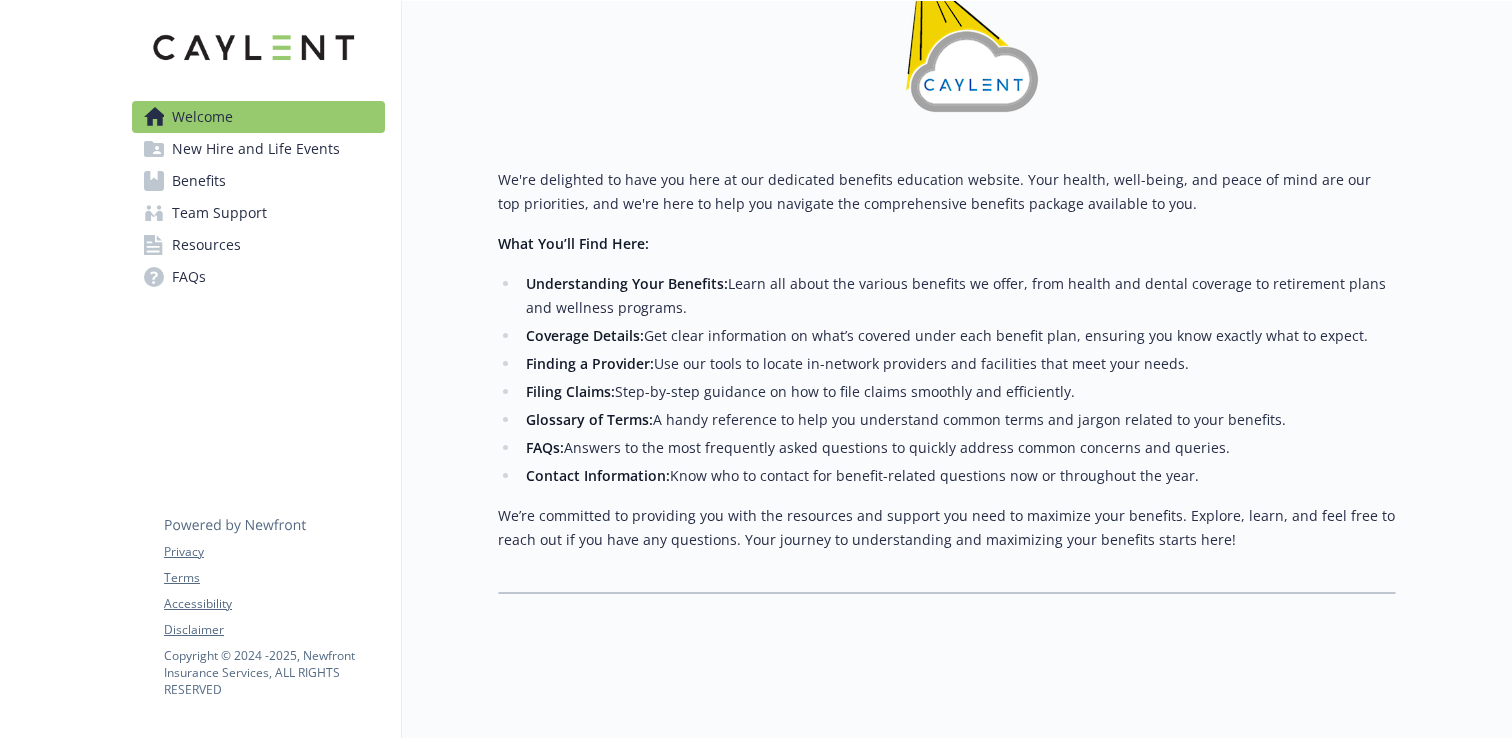 click on "Benefits" at bounding box center [199, 181] 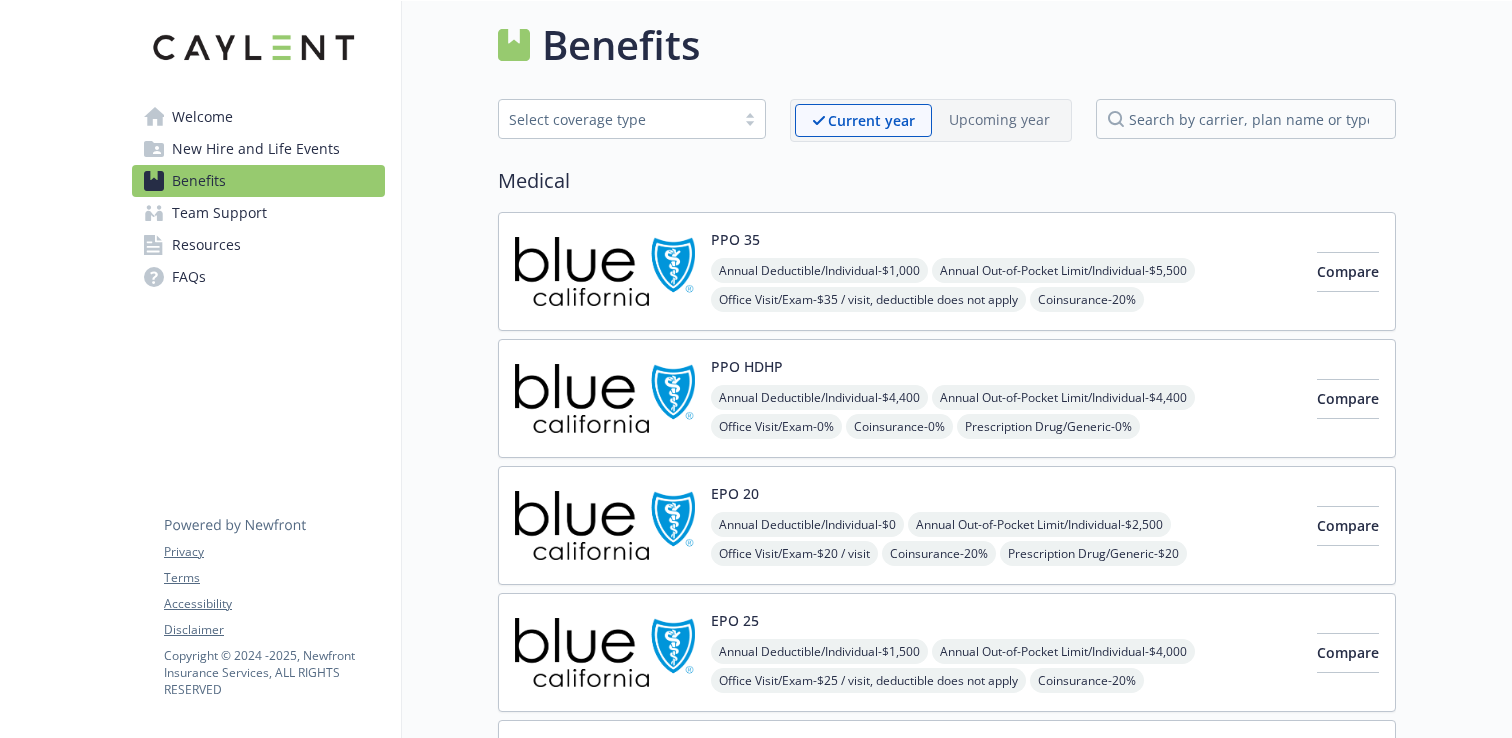 scroll, scrollTop: 4, scrollLeft: 0, axis: vertical 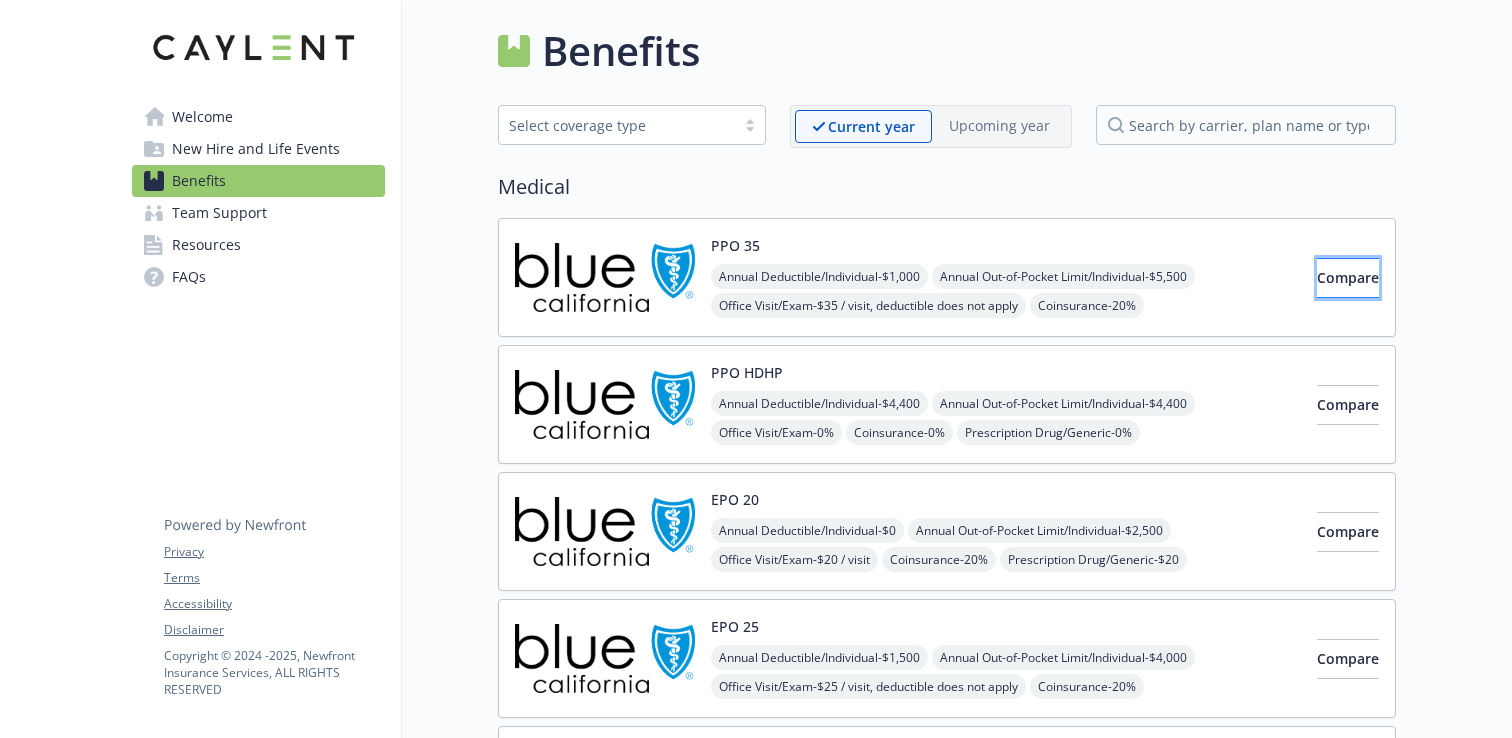 click on "Compare" at bounding box center [1348, 278] 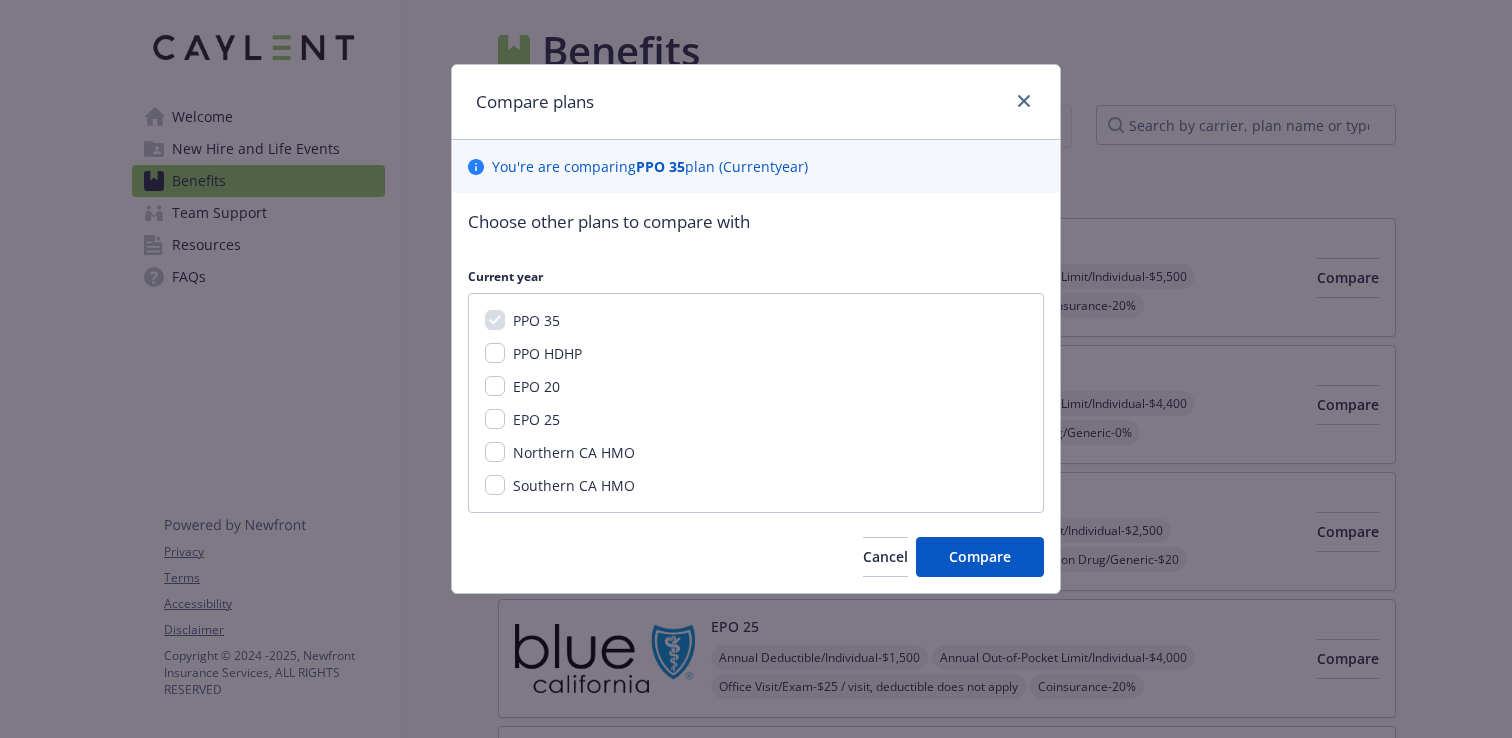 click on "PPO HDHP" at bounding box center [547, 353] 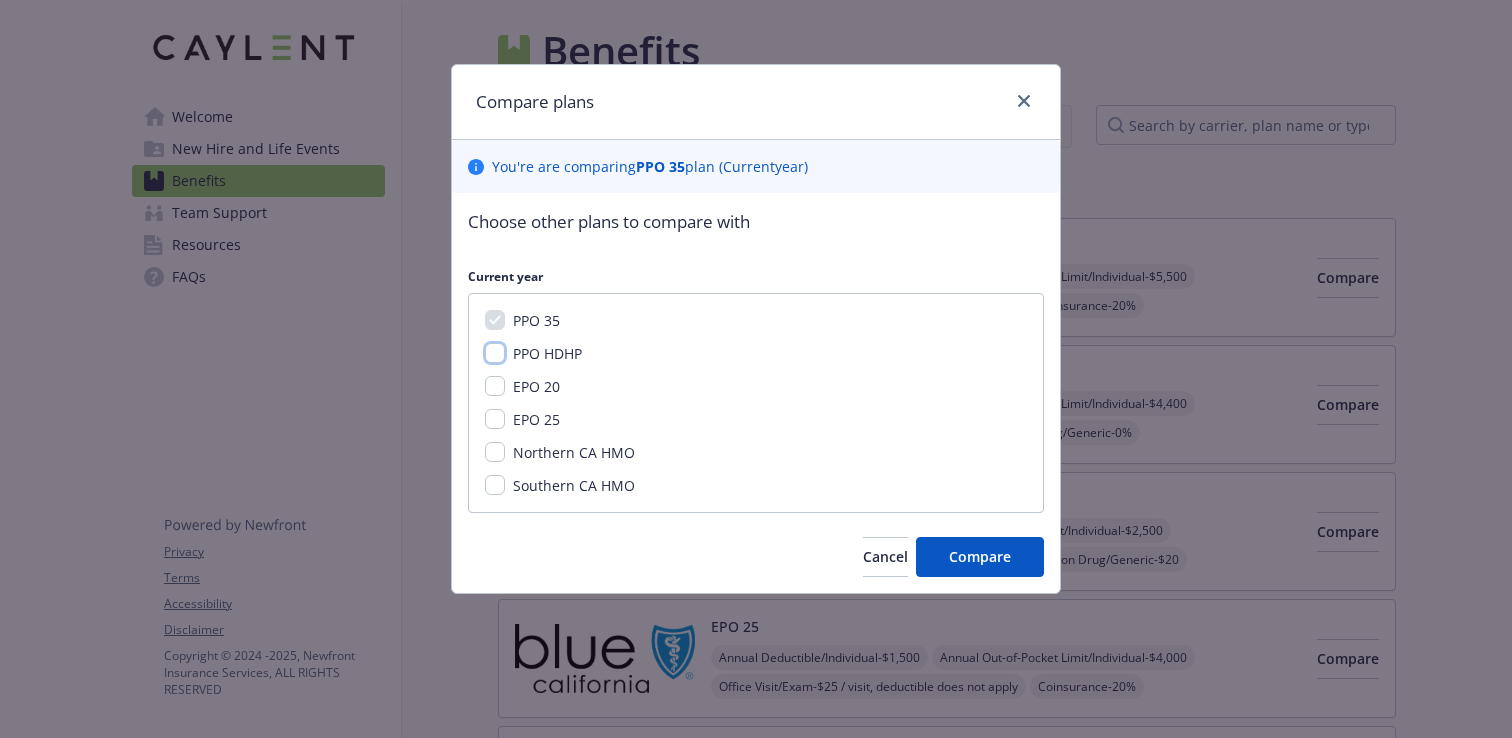 click on "PPO HDHP" at bounding box center [495, 353] 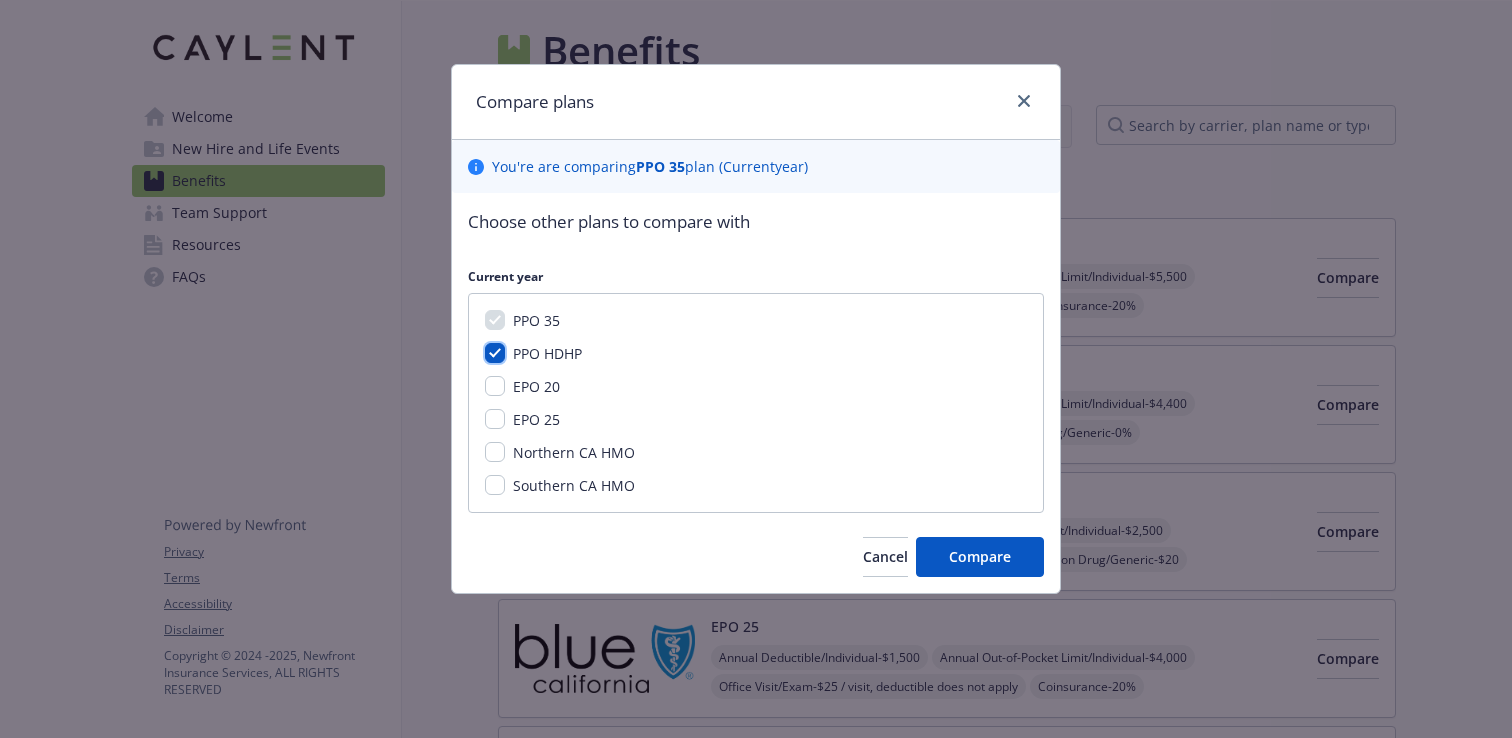 checkbox on "true" 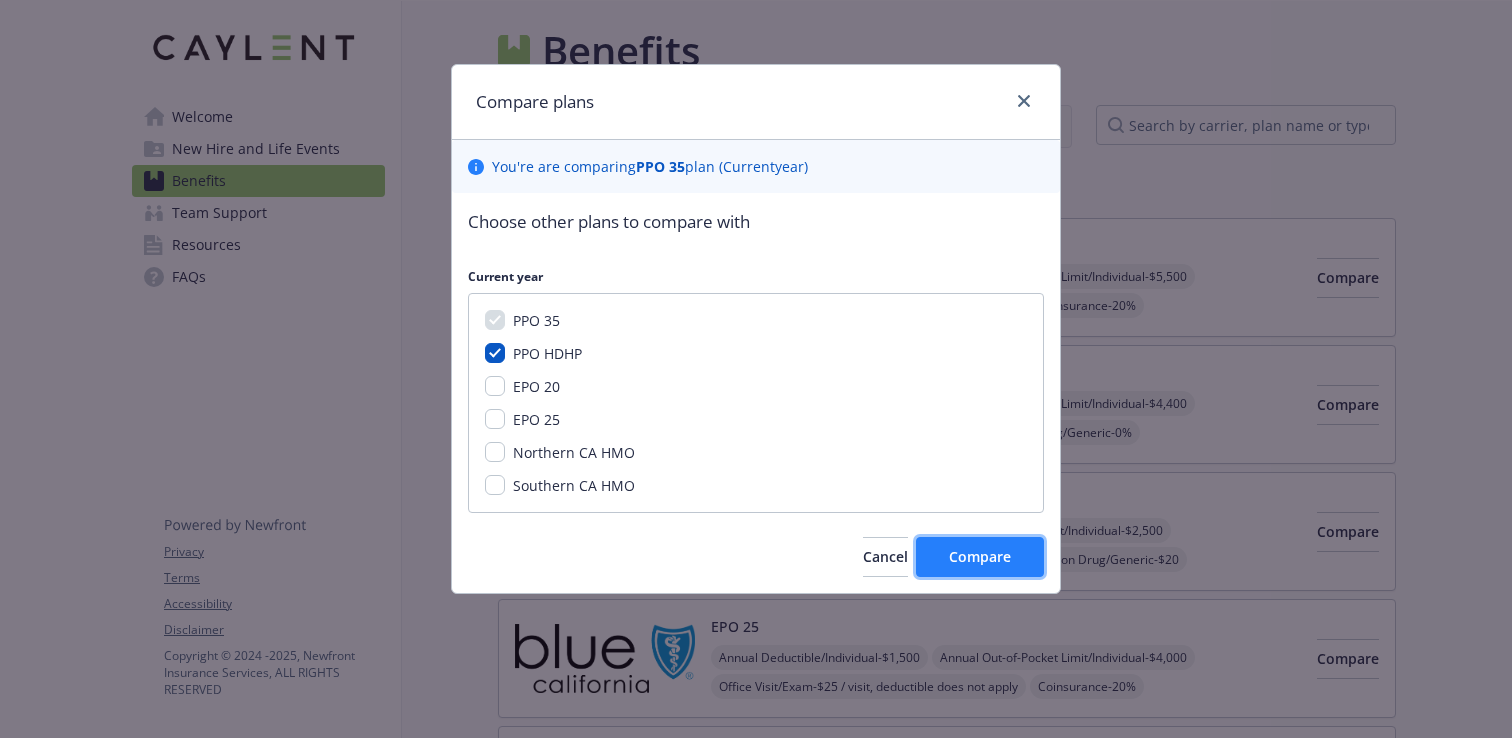 click on "Compare" at bounding box center [980, 557] 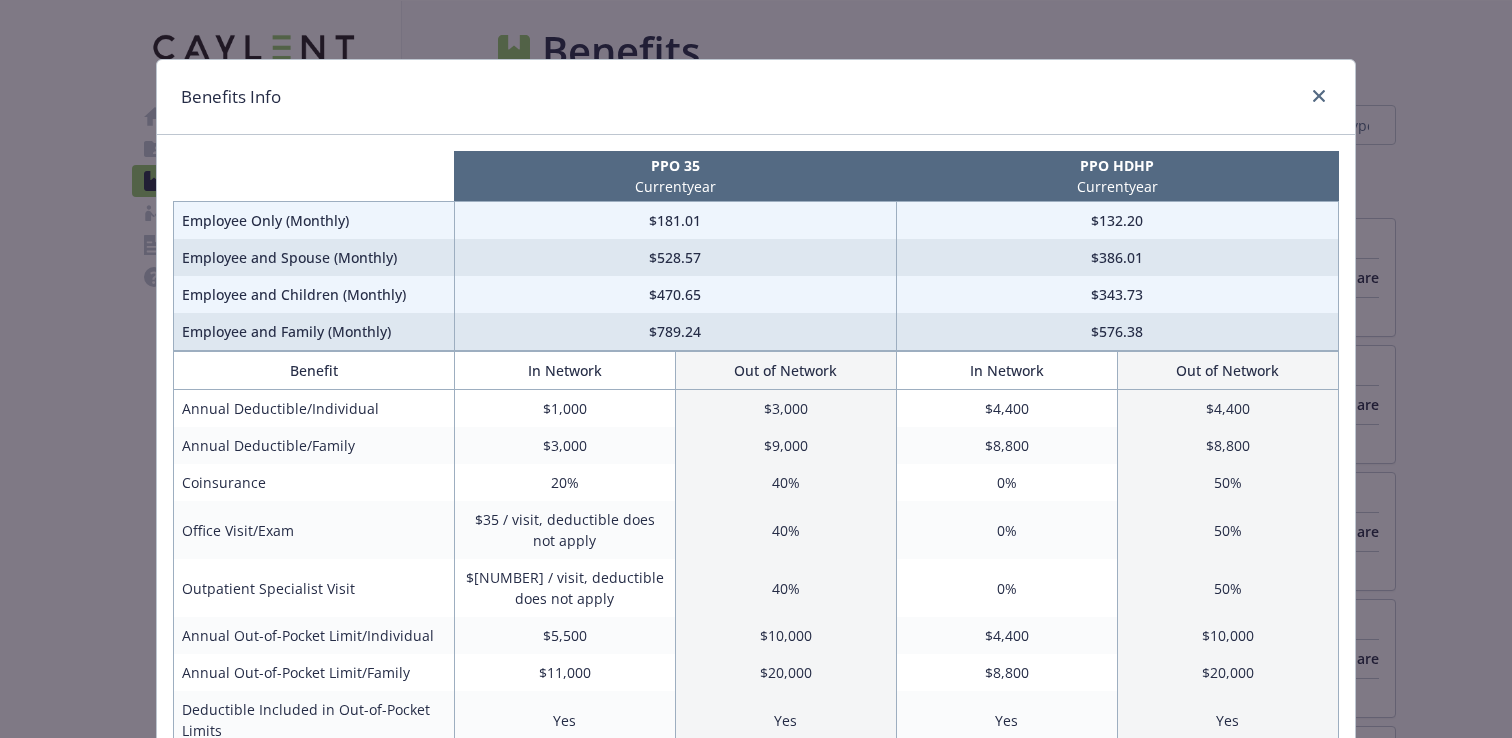 scroll, scrollTop: 0, scrollLeft: 0, axis: both 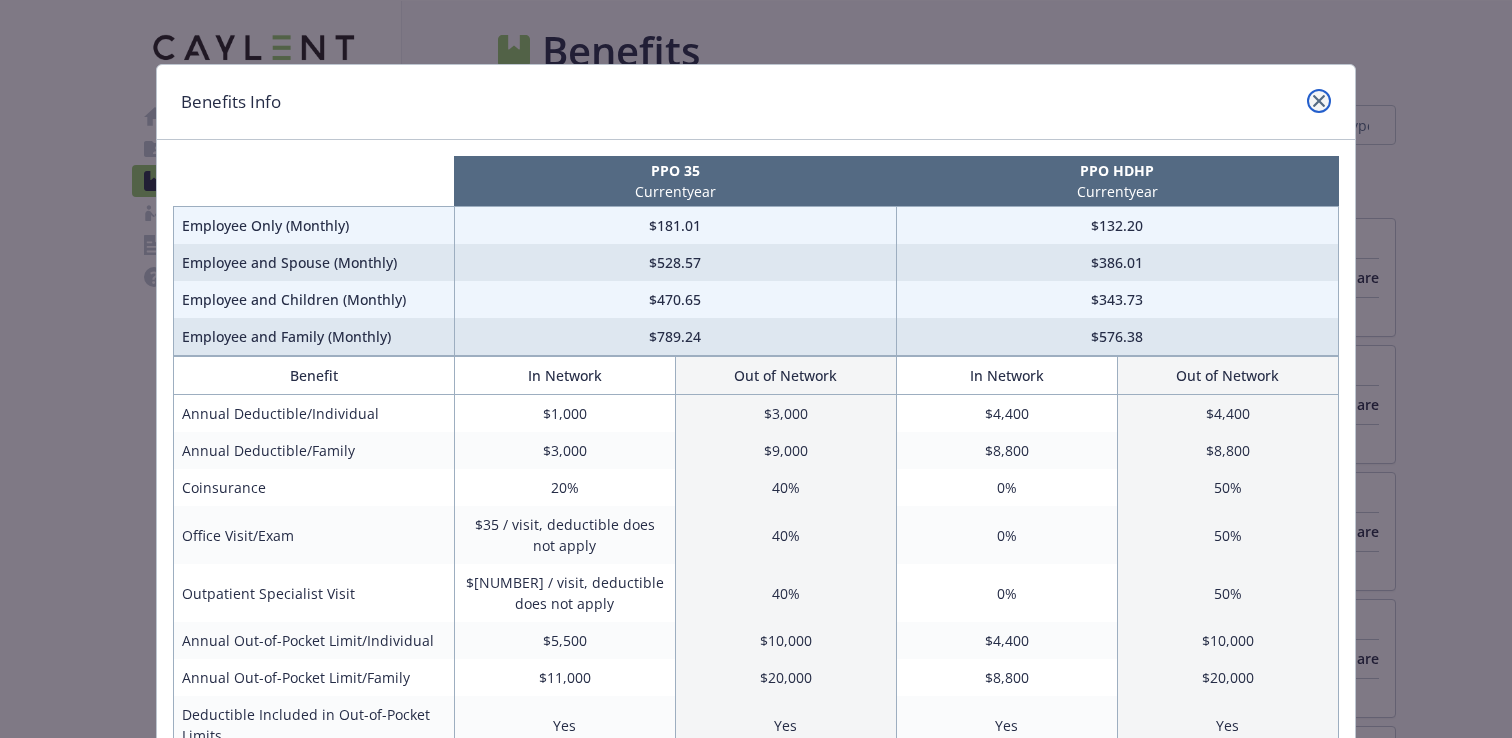 click at bounding box center (1319, 101) 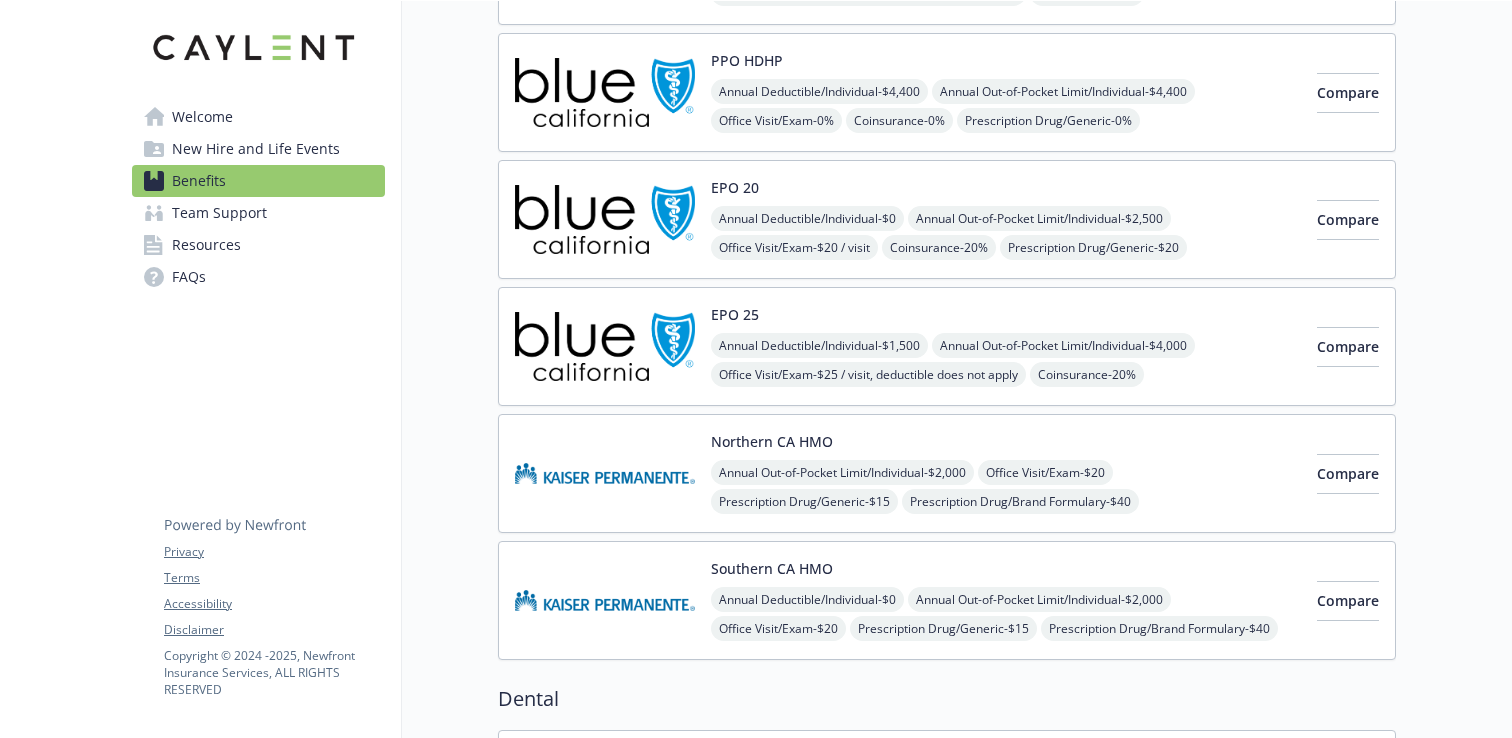 scroll, scrollTop: 294, scrollLeft: 0, axis: vertical 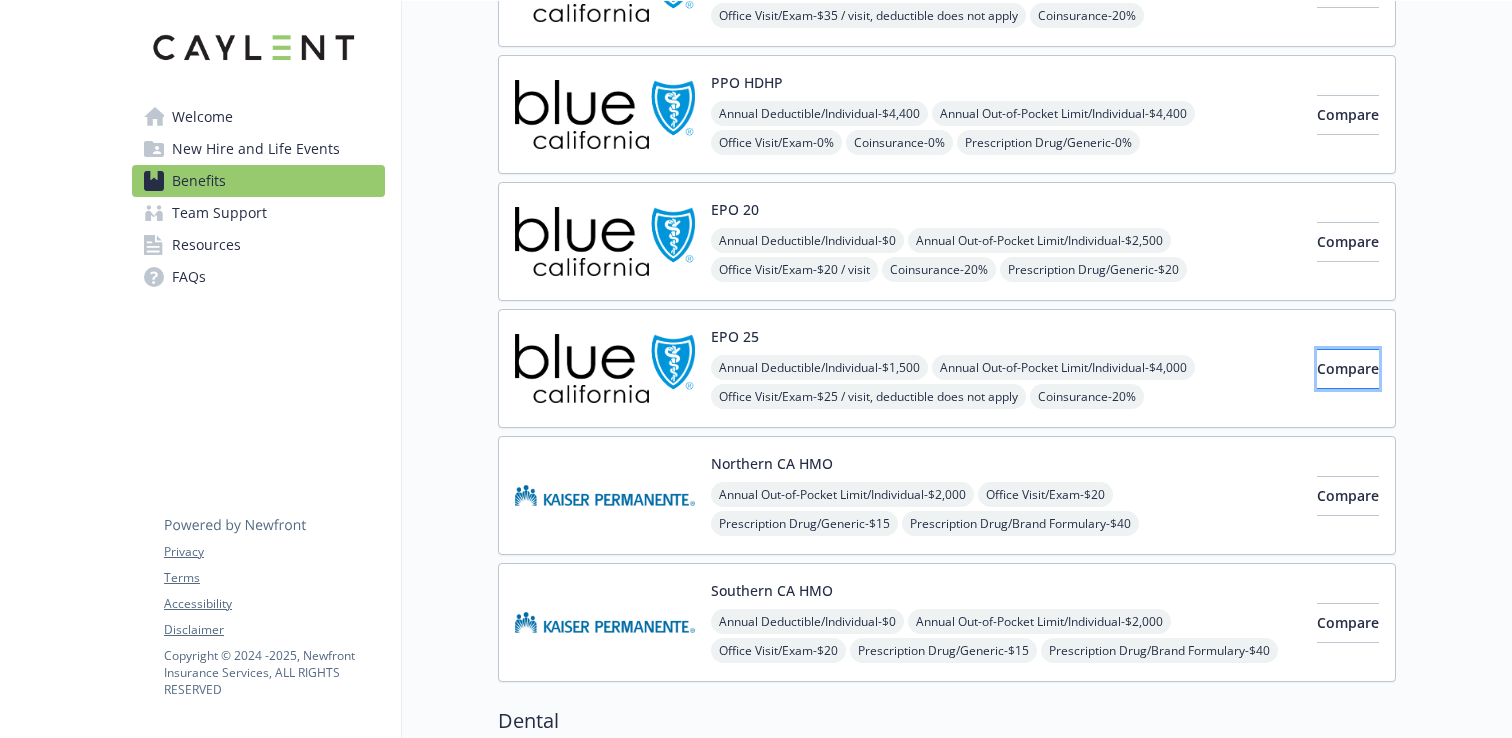click on "Compare" at bounding box center (1348, 369) 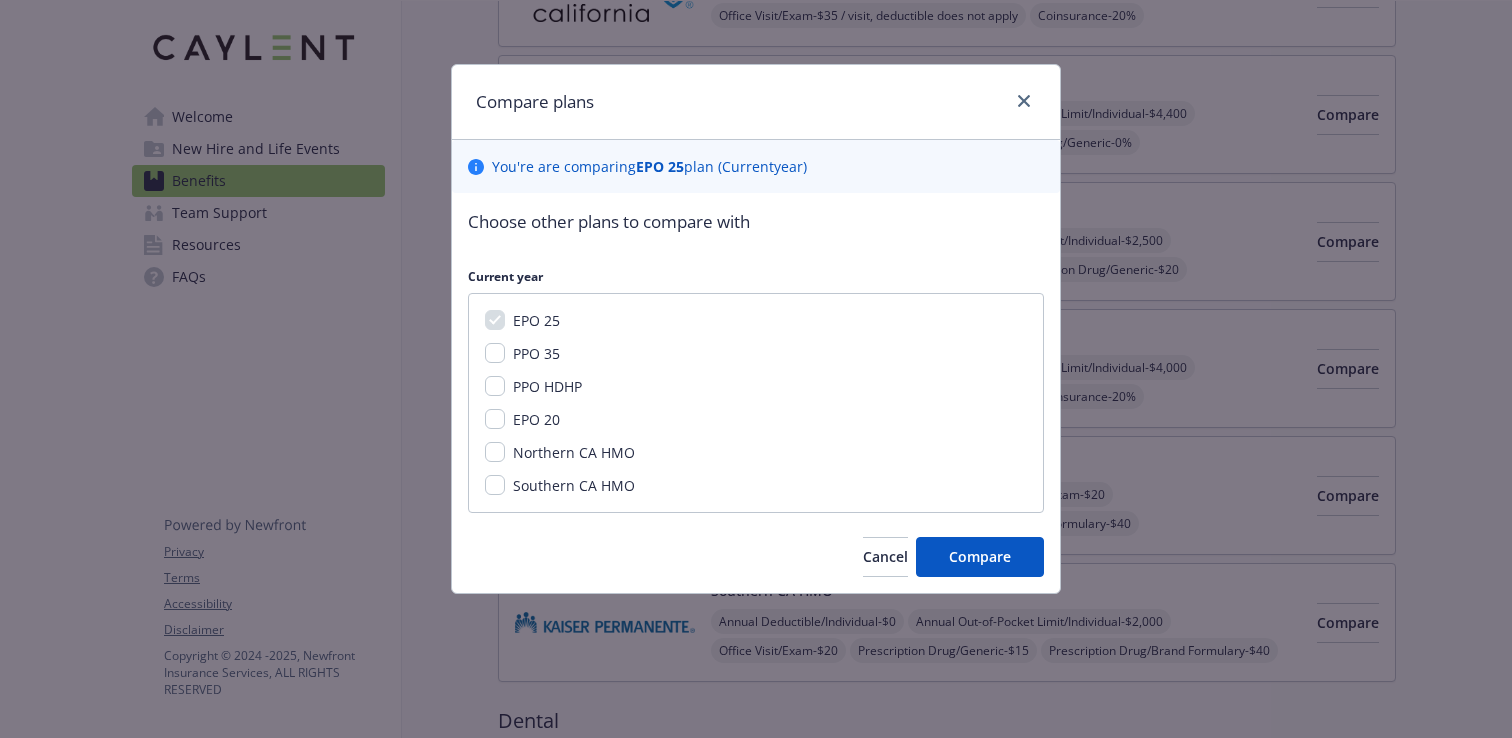 click on "PPO 35" at bounding box center [536, 353] 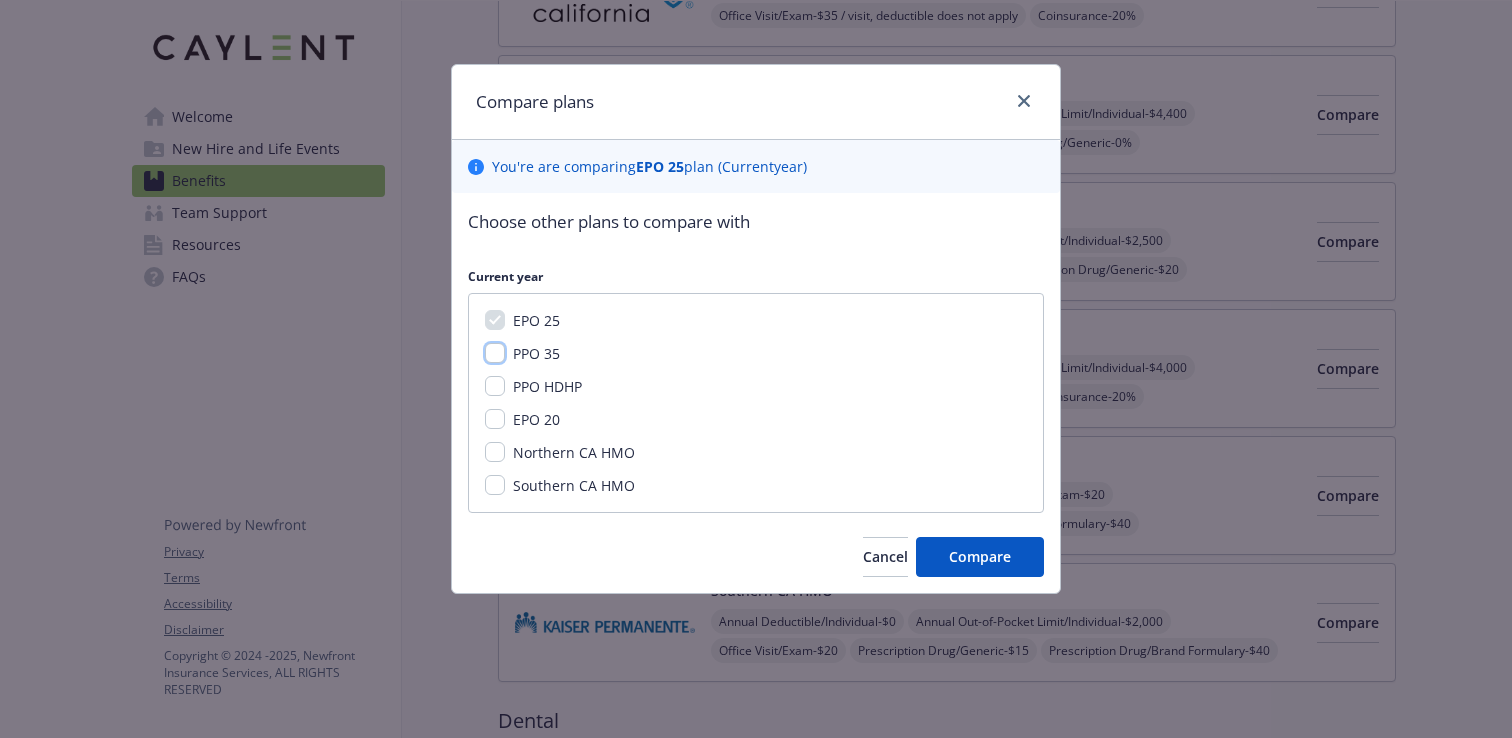 click on "PPO 35" at bounding box center (495, 353) 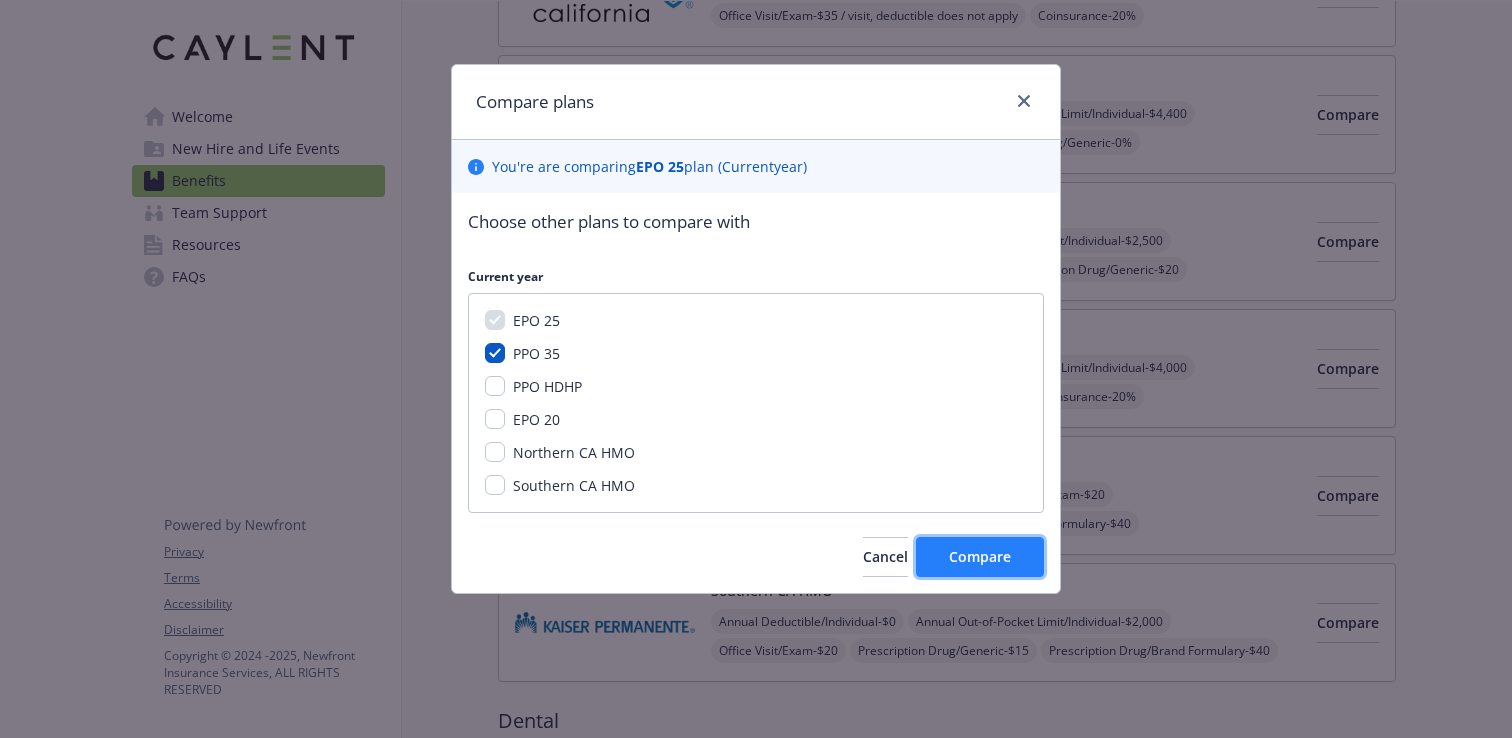 click on "Compare" at bounding box center [980, 557] 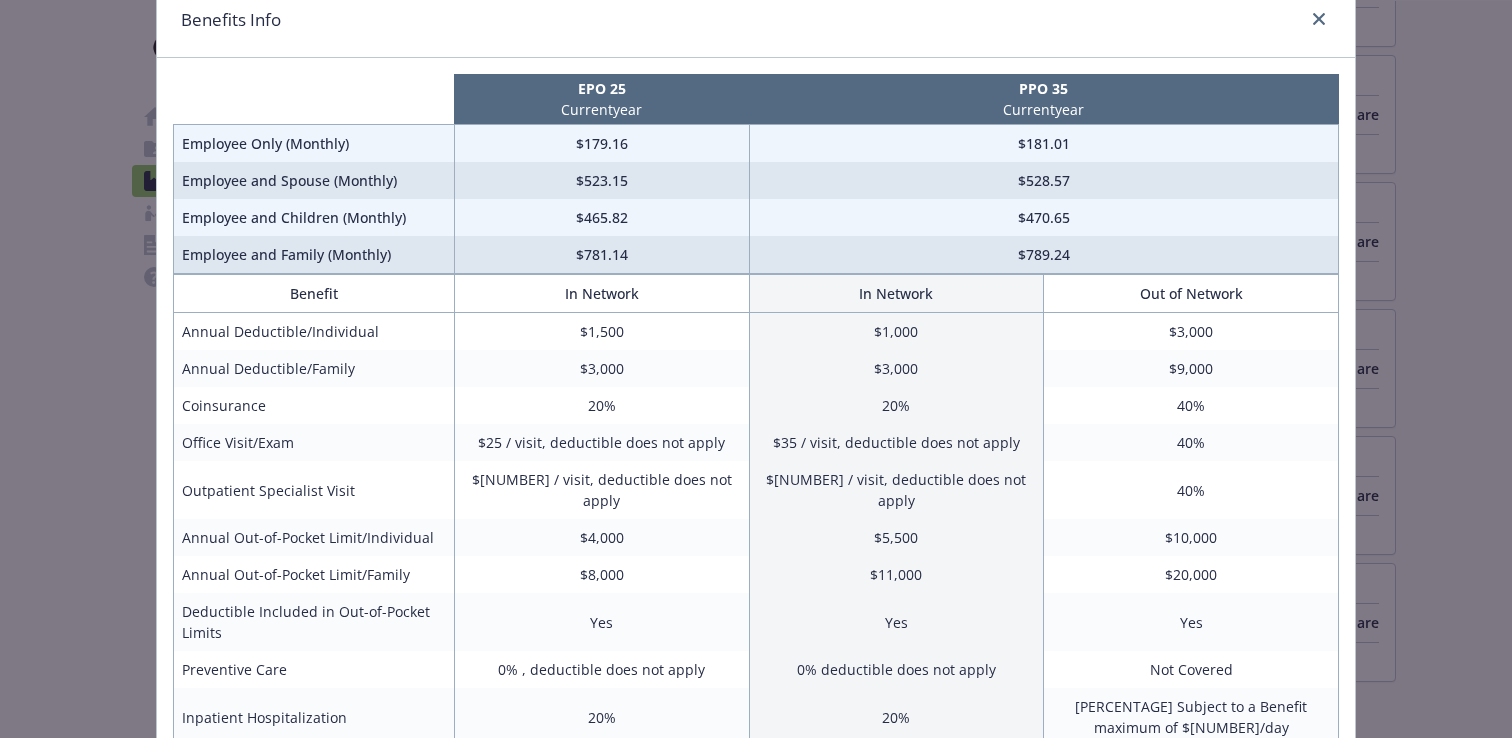 scroll, scrollTop: 89, scrollLeft: 0, axis: vertical 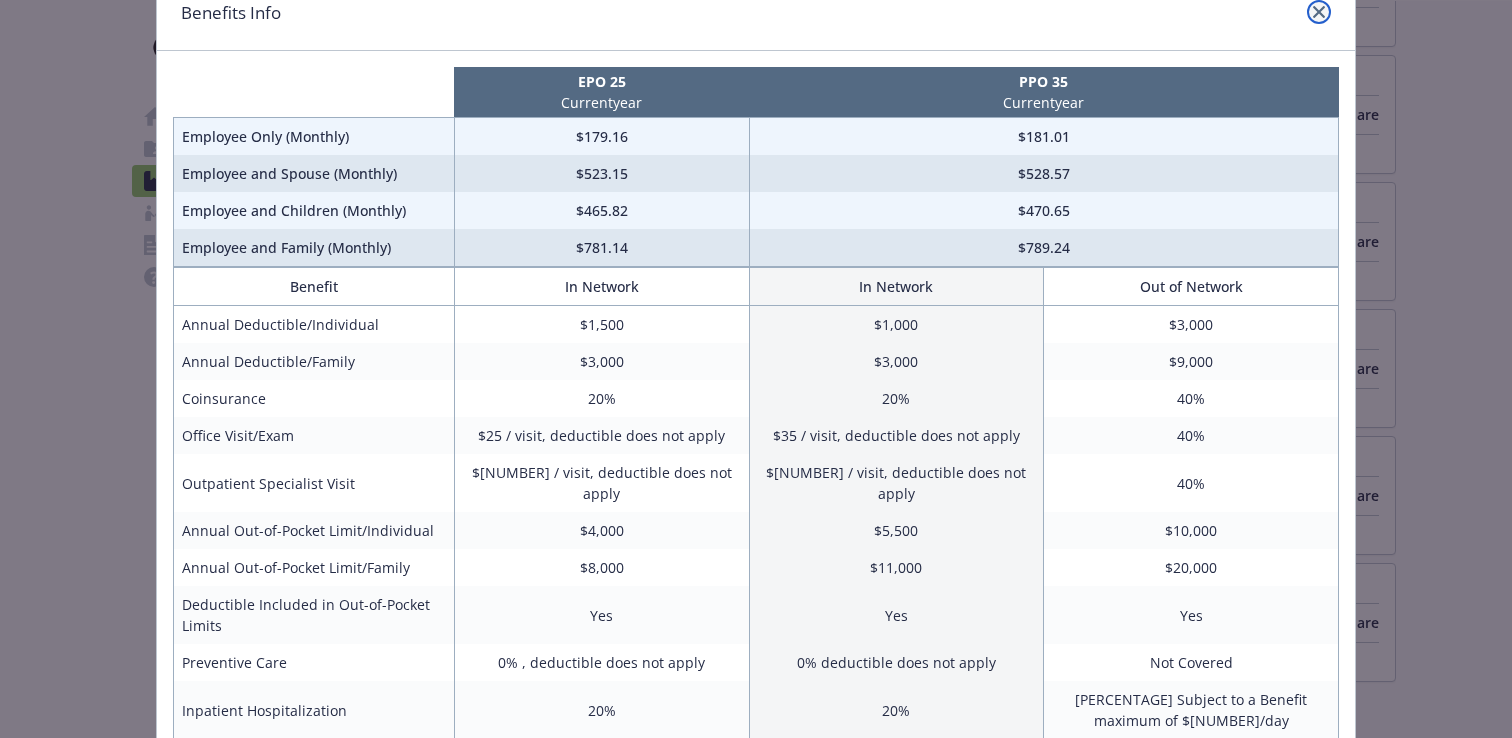 click 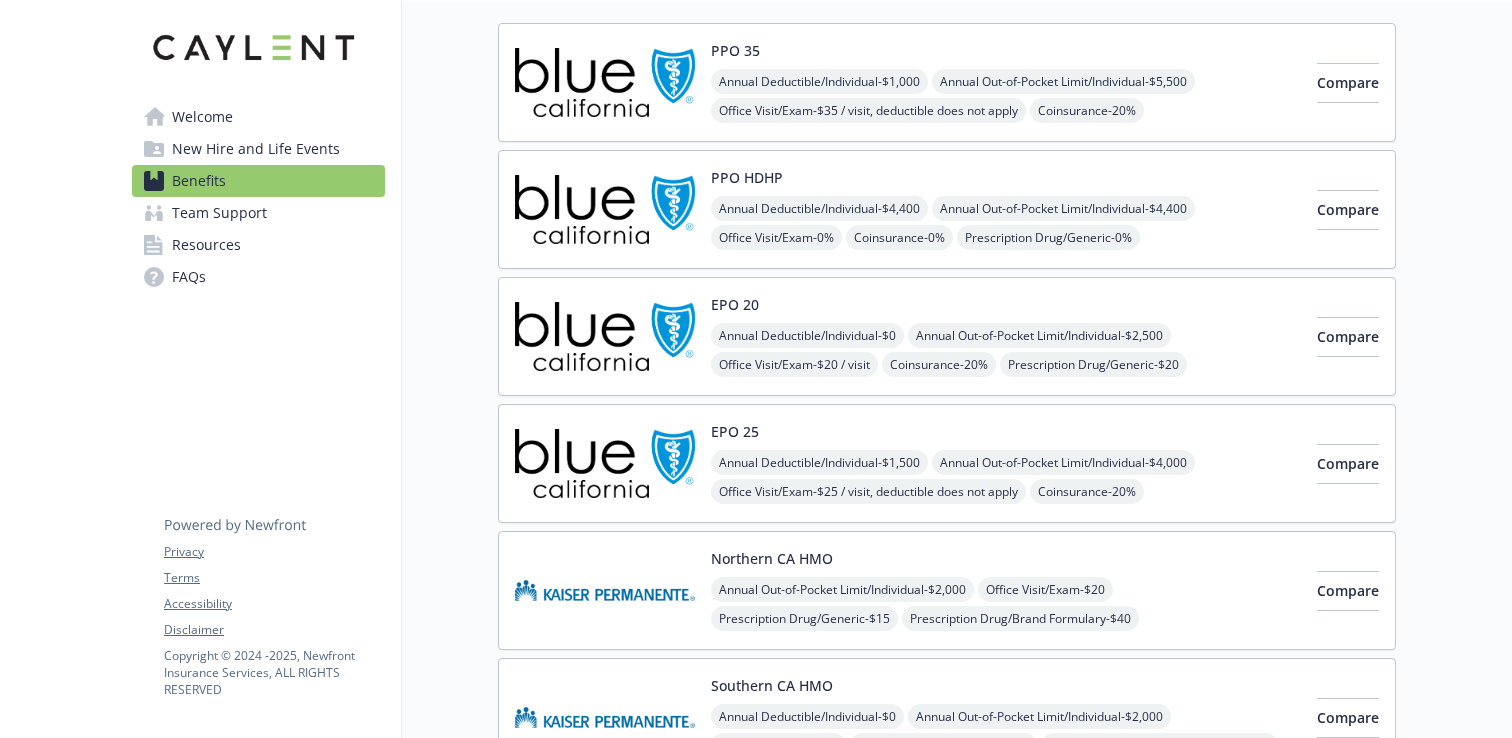 scroll, scrollTop: 185, scrollLeft: 0, axis: vertical 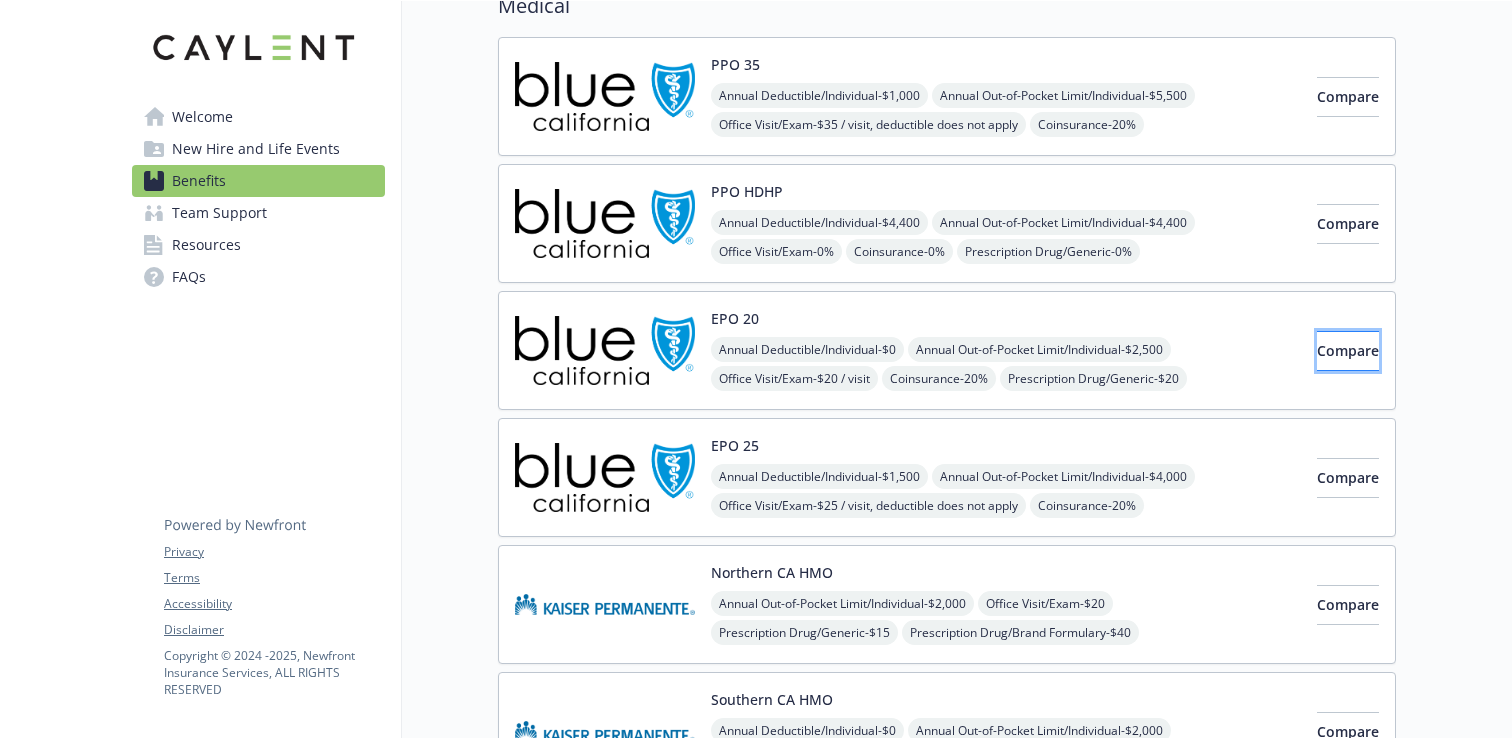 click on "Compare" at bounding box center [1348, 351] 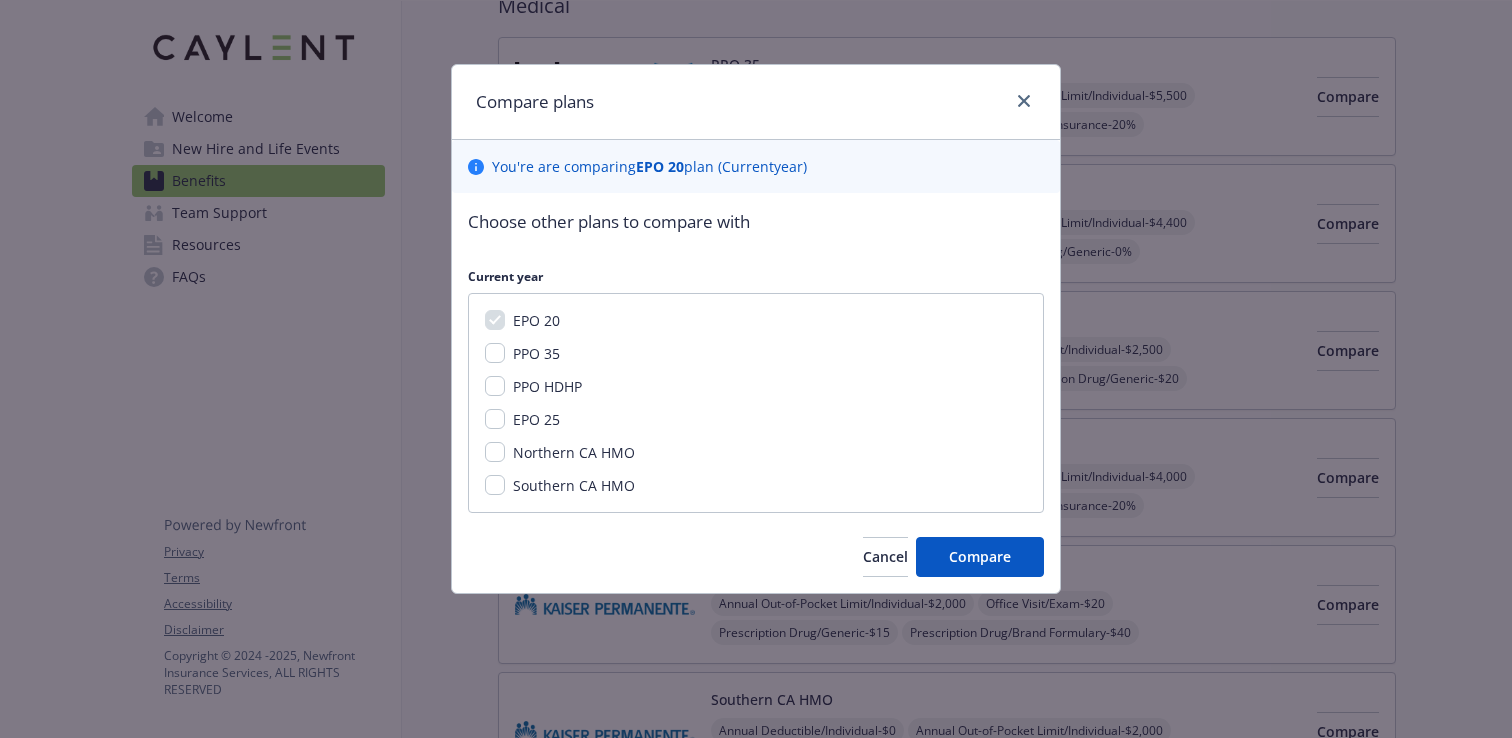 click on "PPO 35" at bounding box center [536, 353] 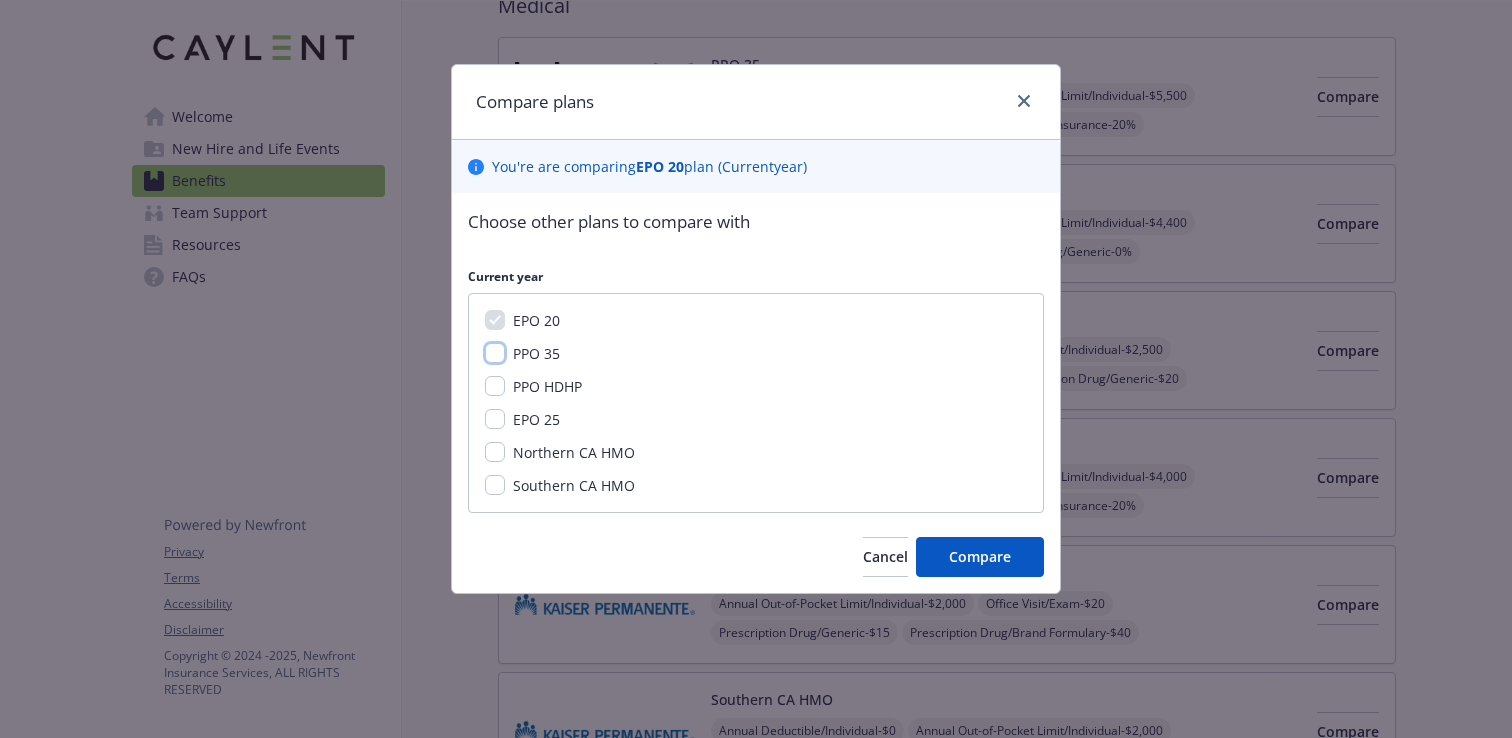 click on "PPO 35" at bounding box center (495, 353) 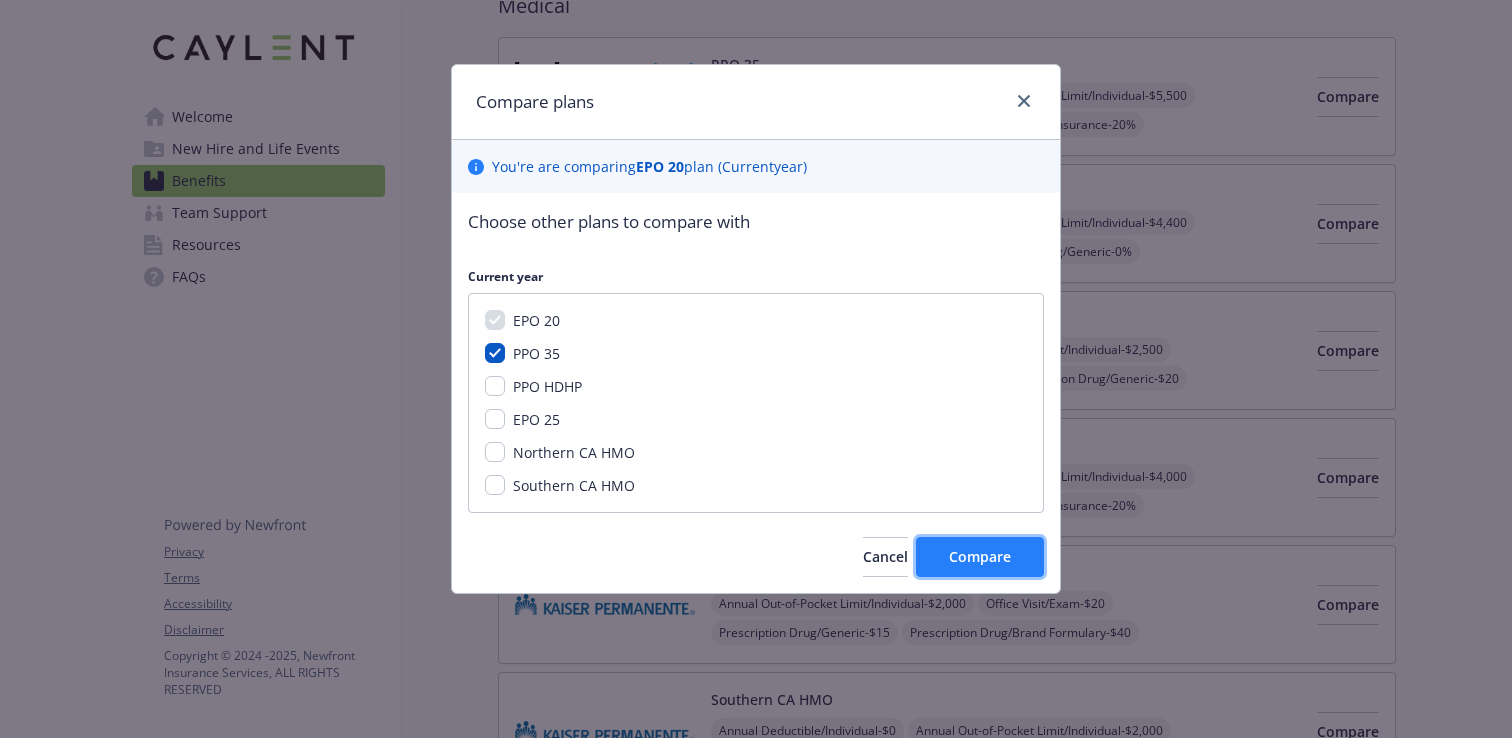 click on "Compare" at bounding box center (980, 556) 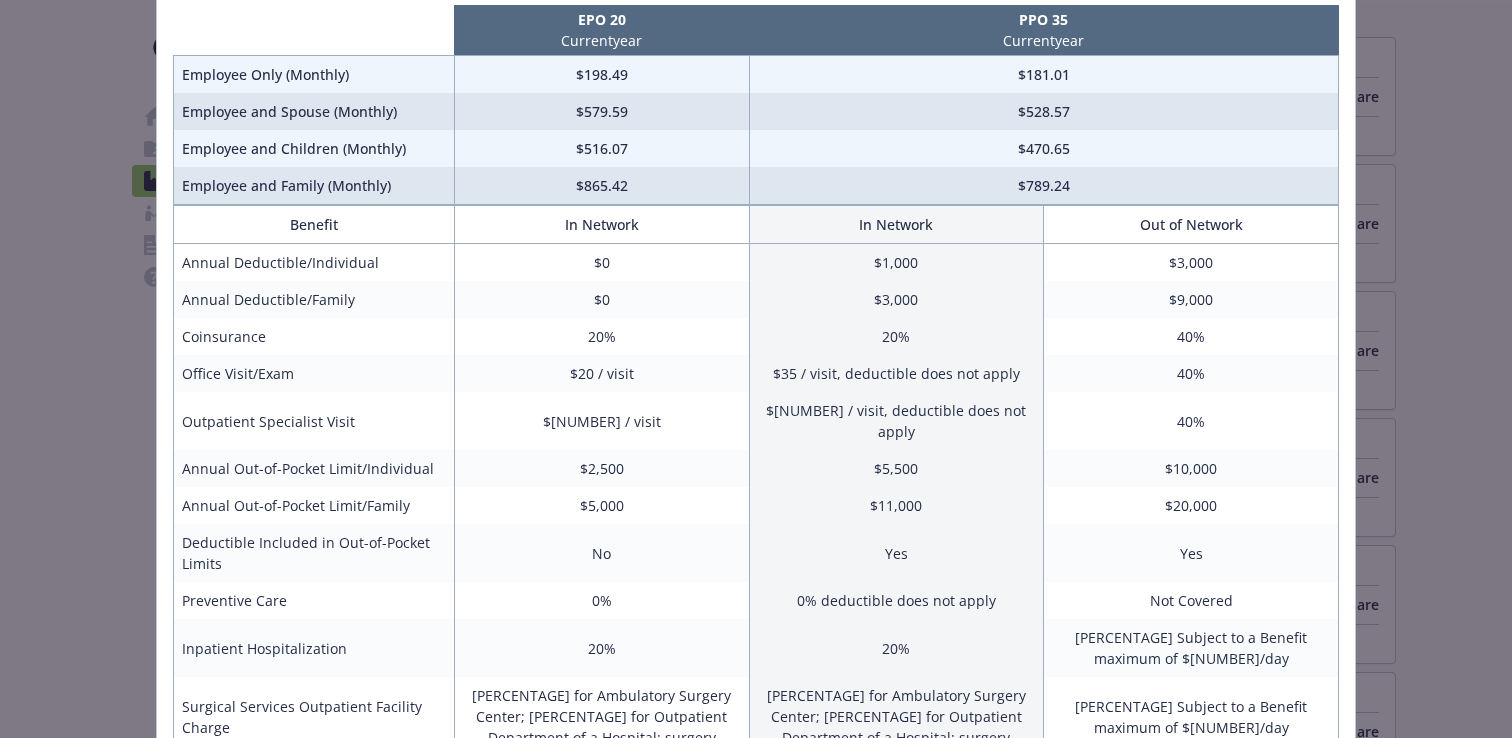scroll, scrollTop: 0, scrollLeft: 0, axis: both 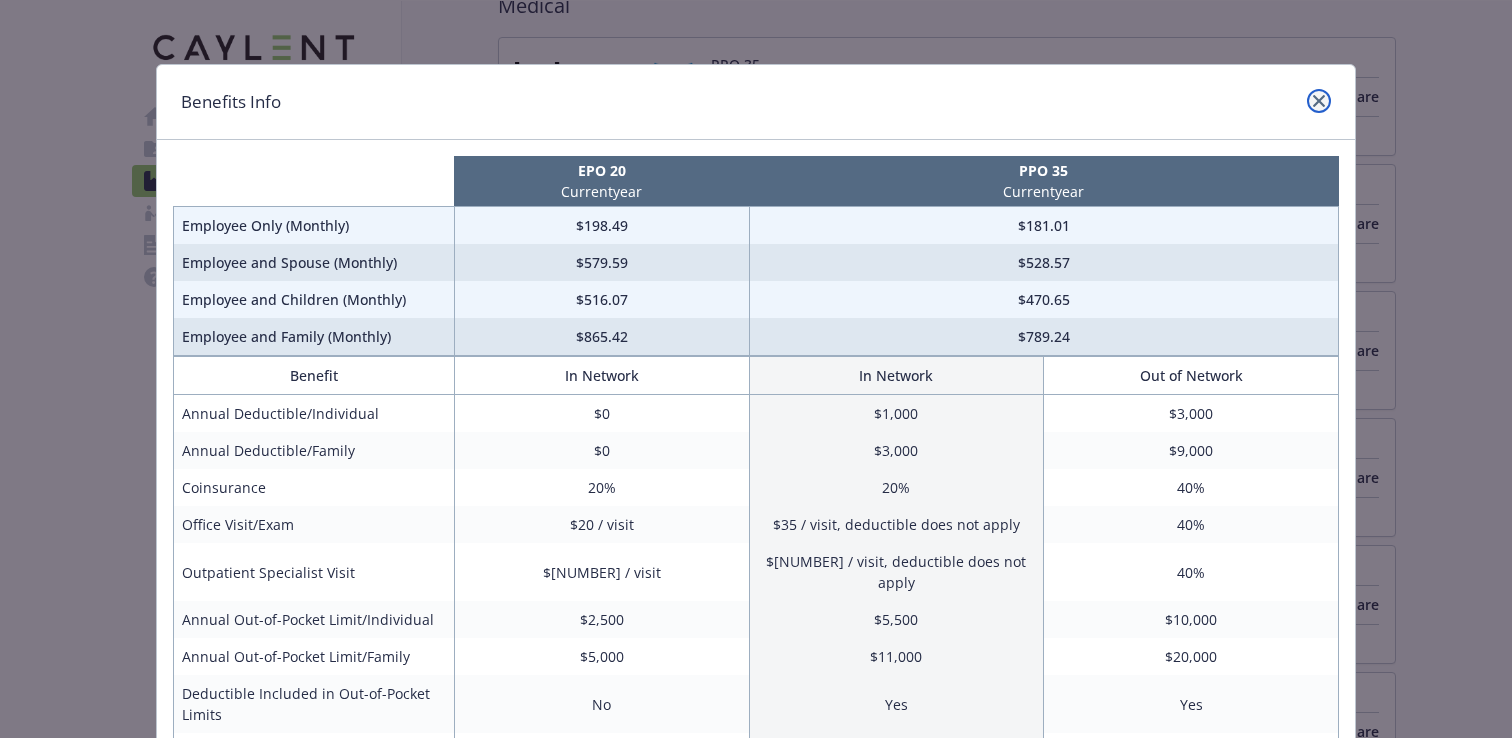 click at bounding box center [1319, 101] 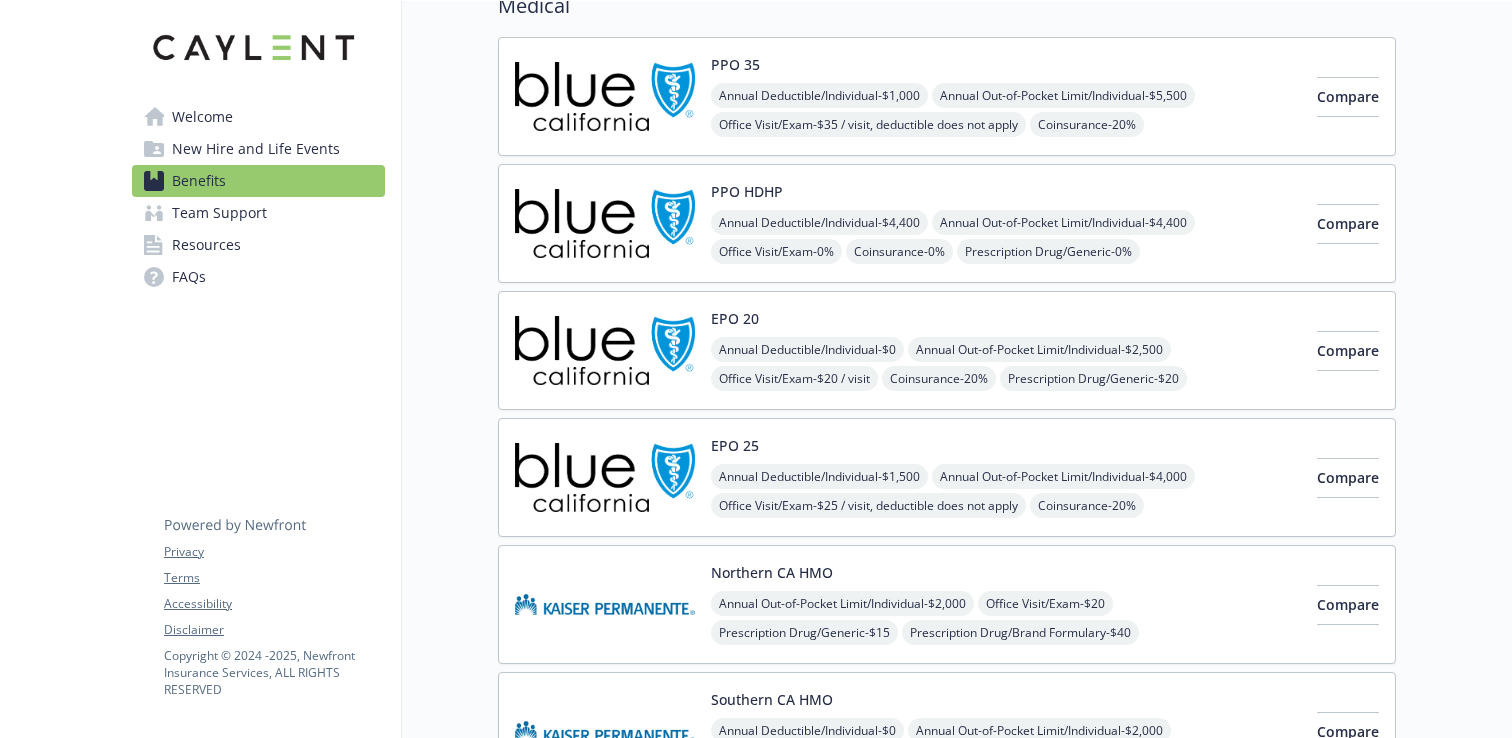 scroll, scrollTop: 197, scrollLeft: 0, axis: vertical 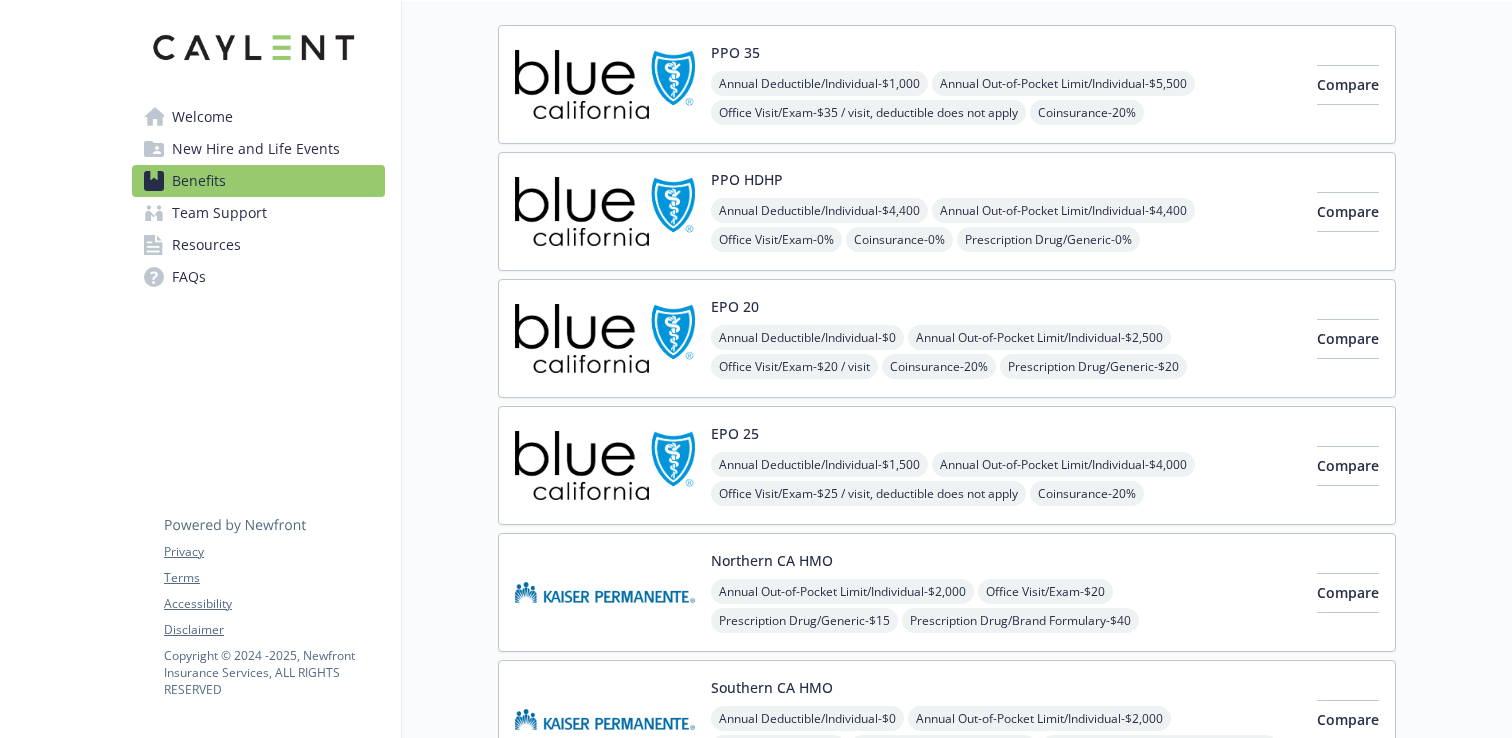 click at bounding box center (605, 84) 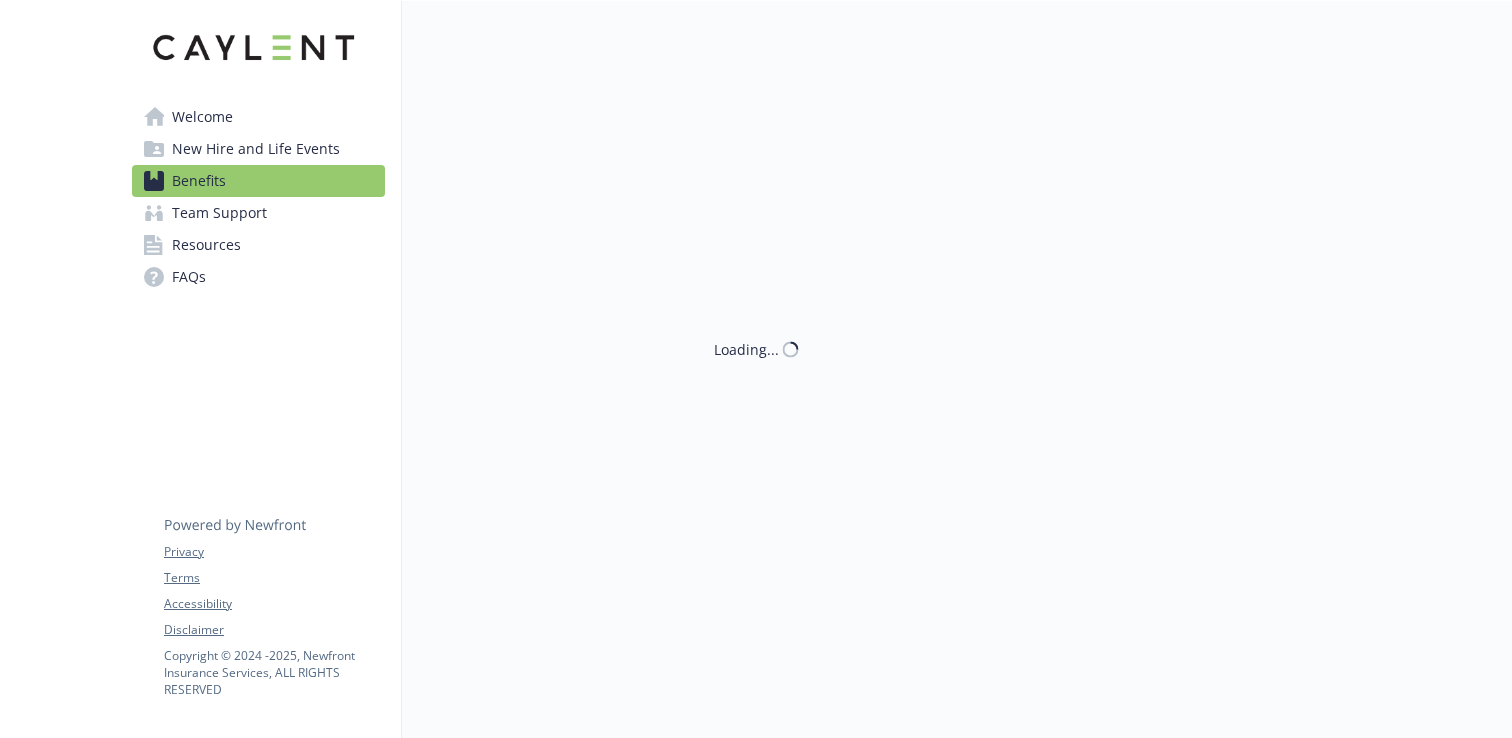 scroll, scrollTop: 197, scrollLeft: 0, axis: vertical 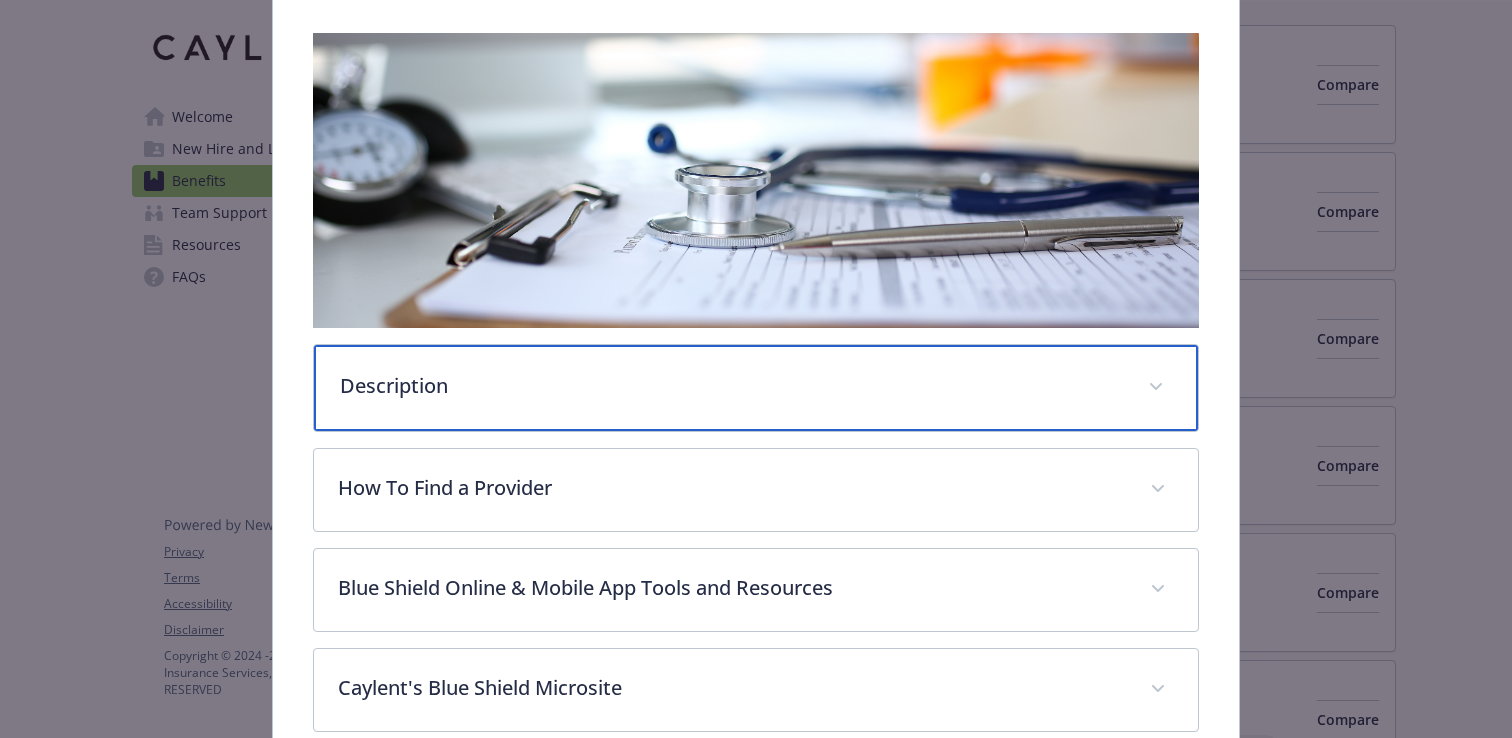 click on "Description" at bounding box center [756, 388] 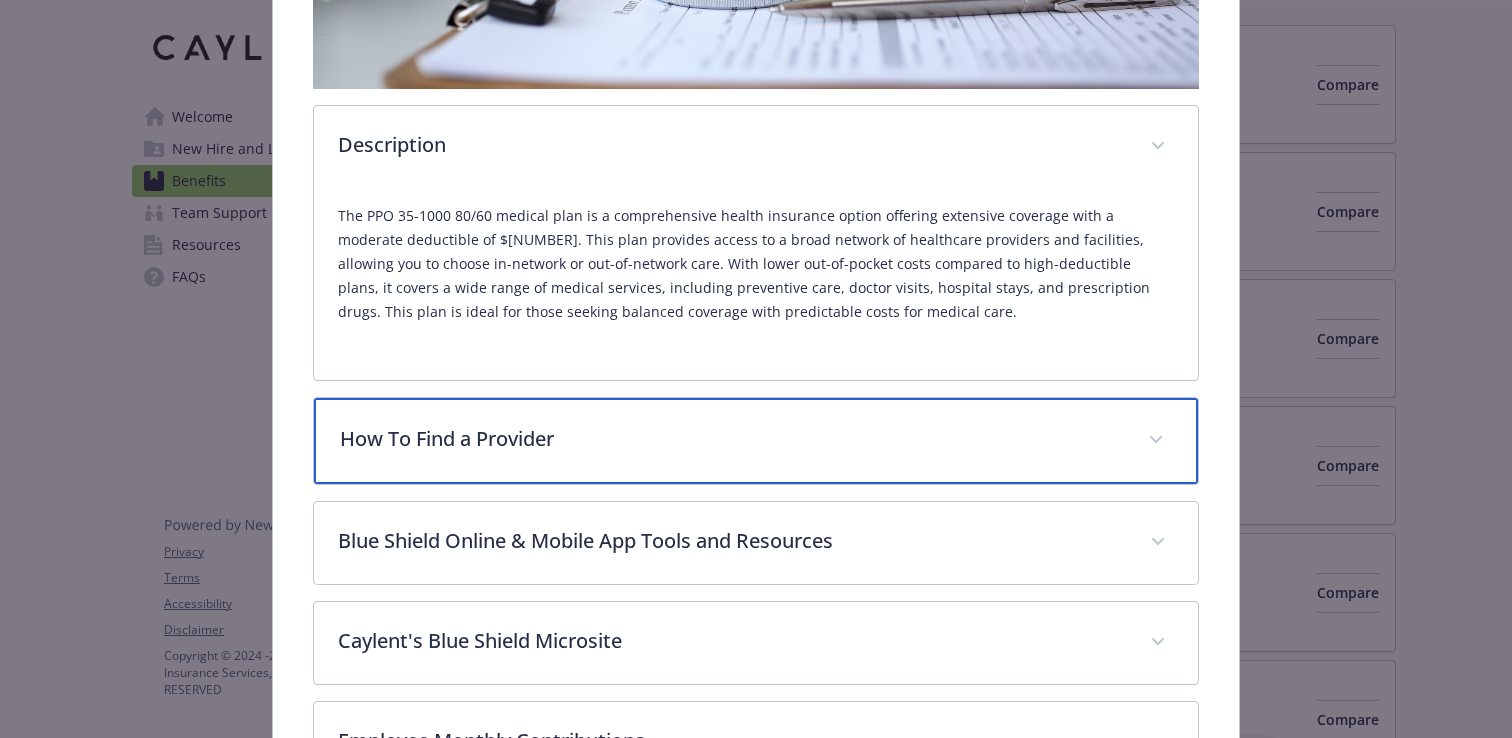 click on "How To Find a Provider" at bounding box center [732, 439] 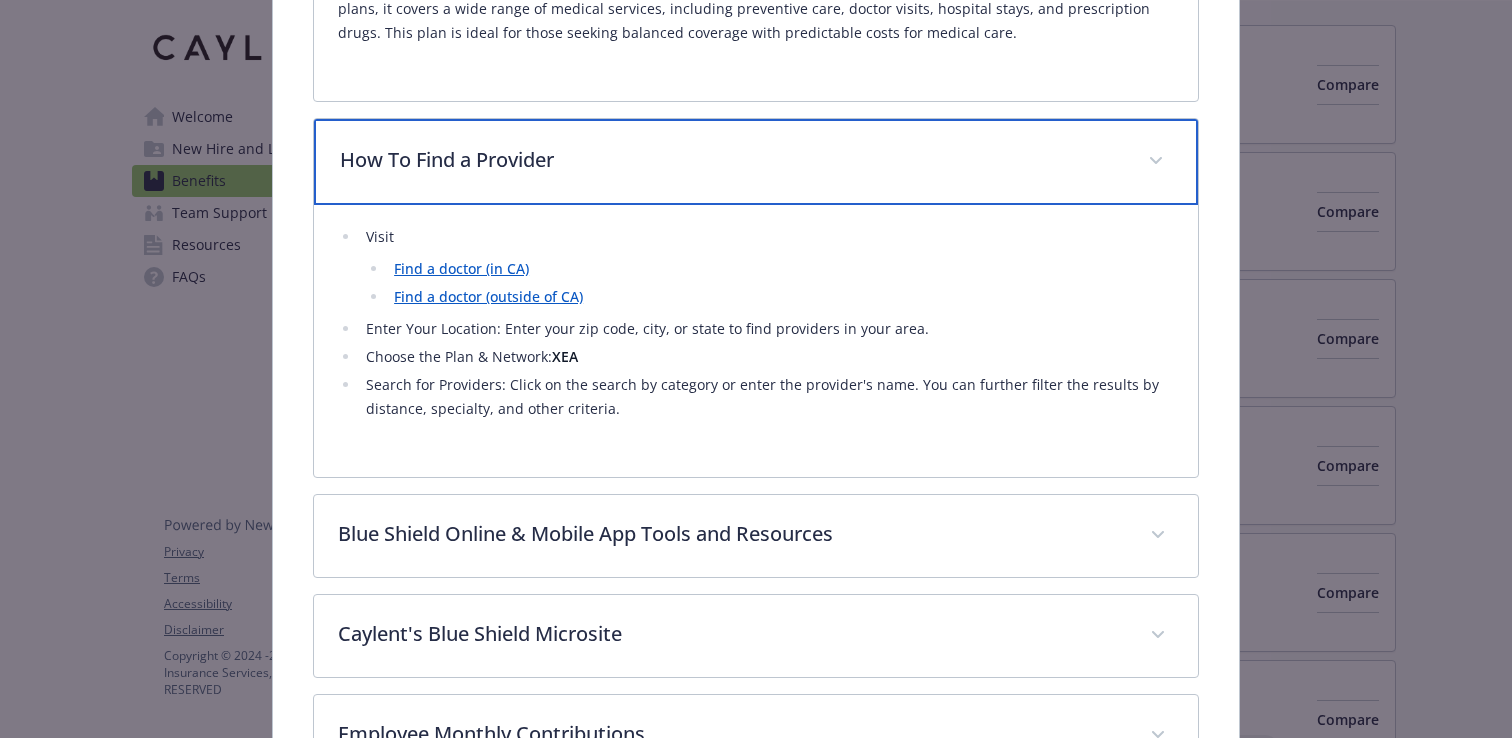 scroll, scrollTop: 831, scrollLeft: 0, axis: vertical 